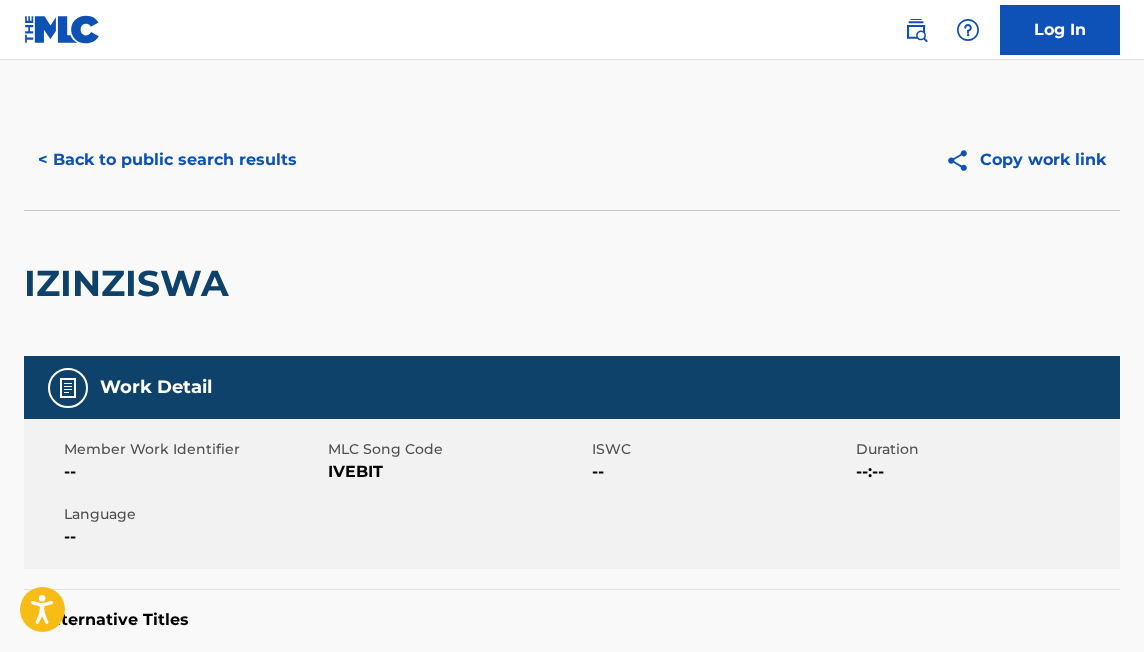 scroll, scrollTop: 626, scrollLeft: 0, axis: vertical 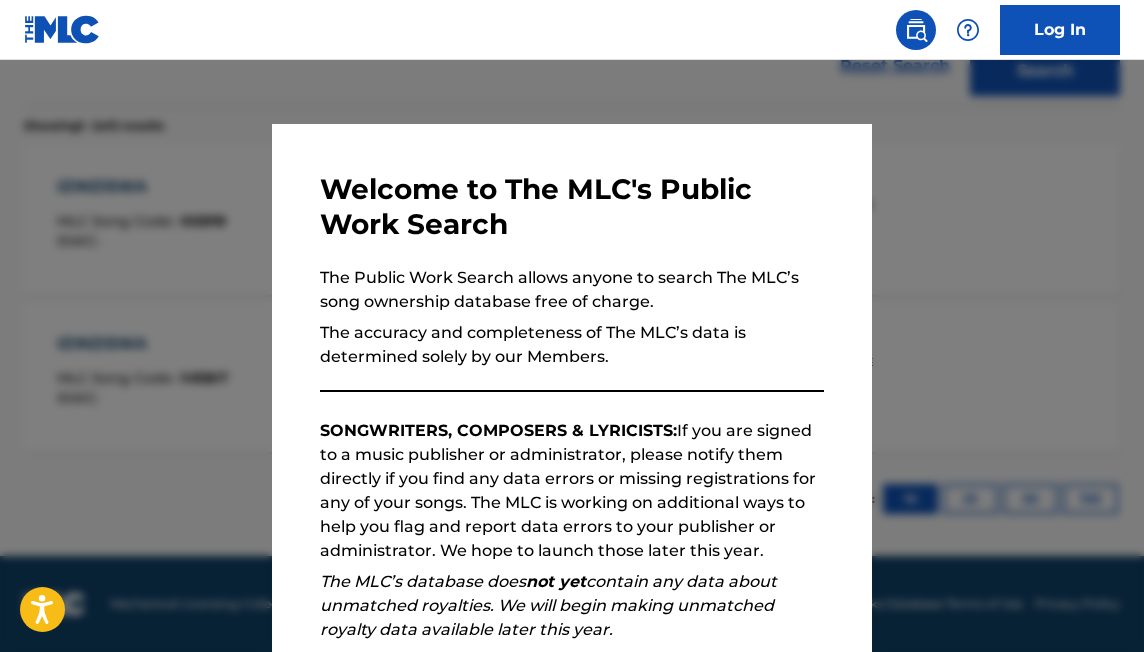 click at bounding box center [572, 386] 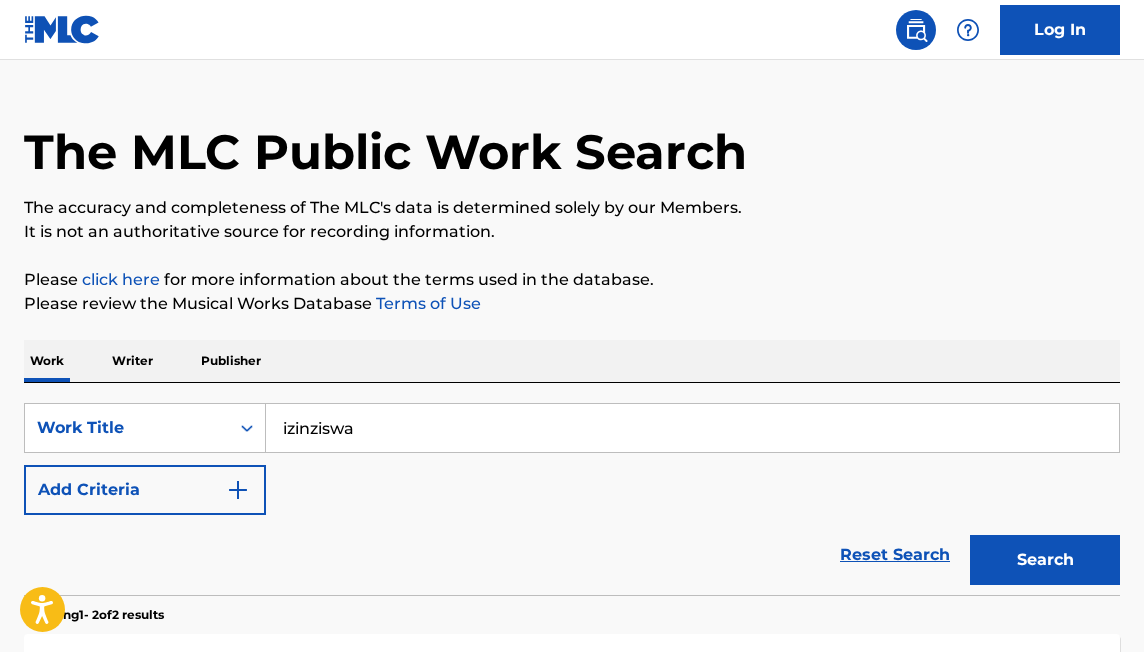 scroll, scrollTop: 50, scrollLeft: 0, axis: vertical 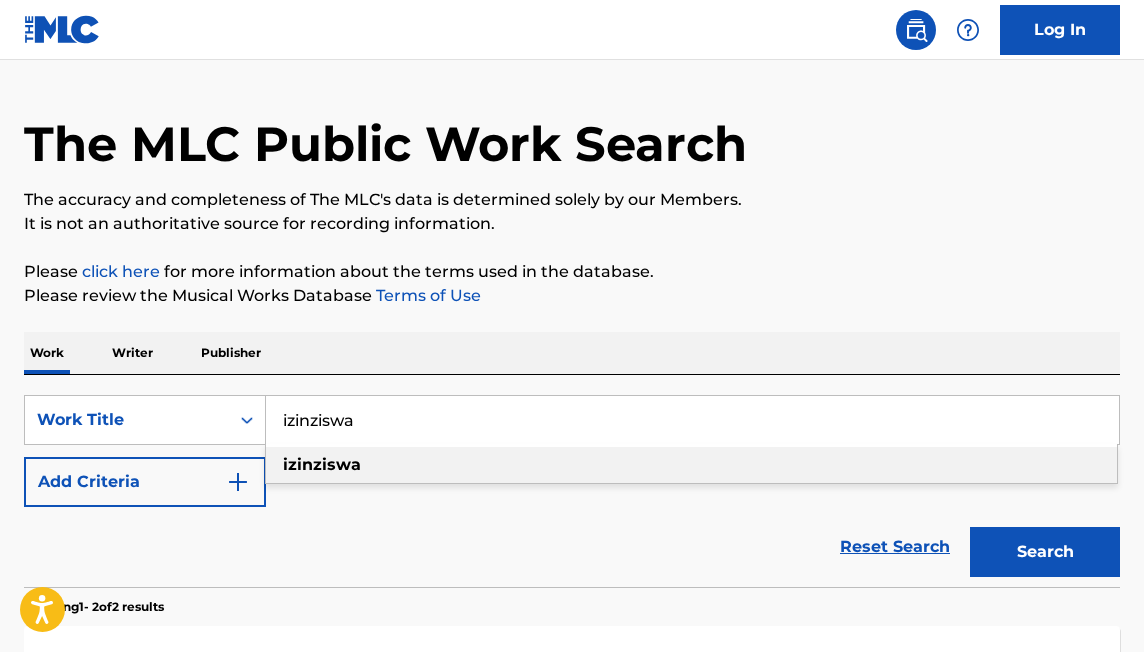 drag, startPoint x: 383, startPoint y: 432, endPoint x: 273, endPoint y: 421, distance: 110.54863 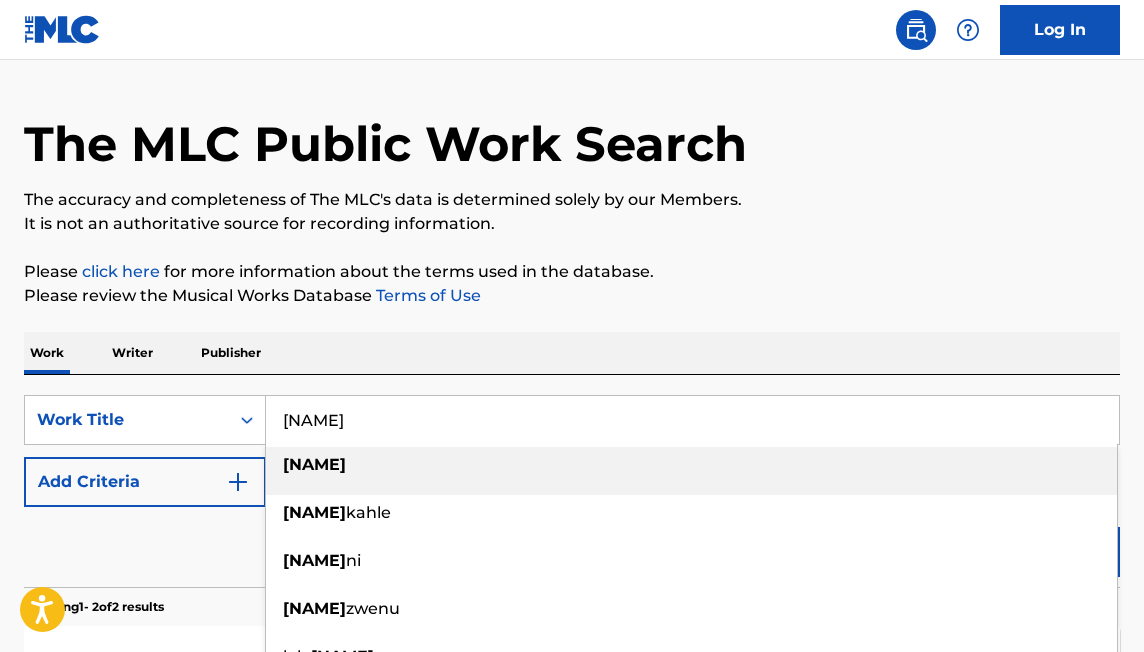 type on "[NAME]" 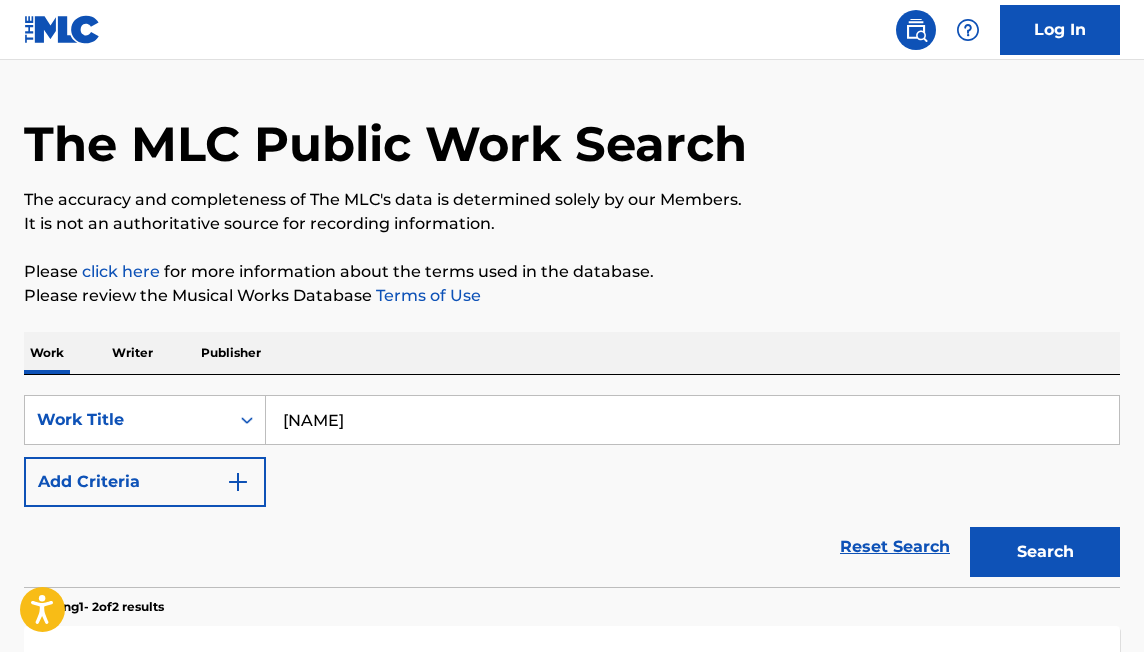 click on "Search" at bounding box center (1045, 552) 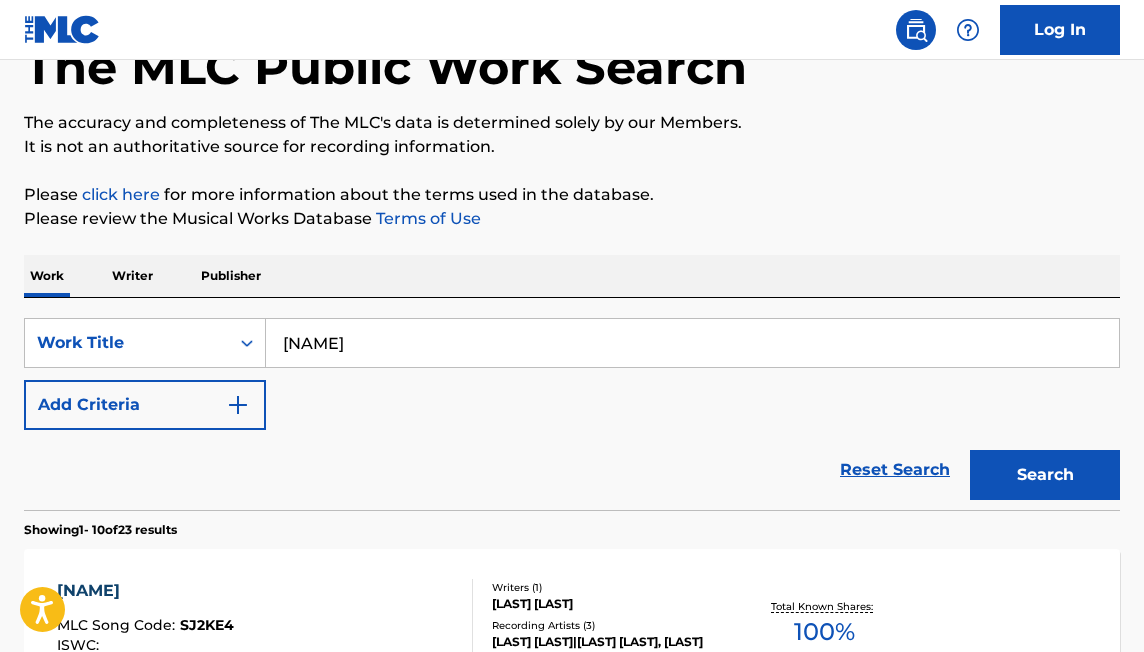 scroll, scrollTop: 95, scrollLeft: 0, axis: vertical 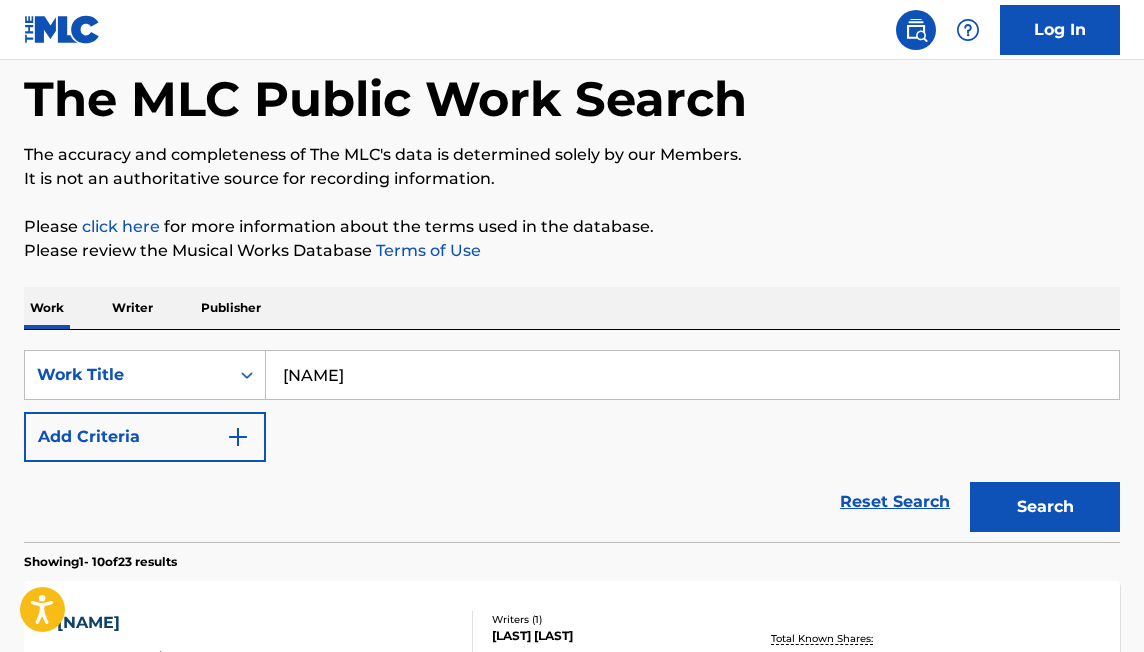 click at bounding box center (238, 437) 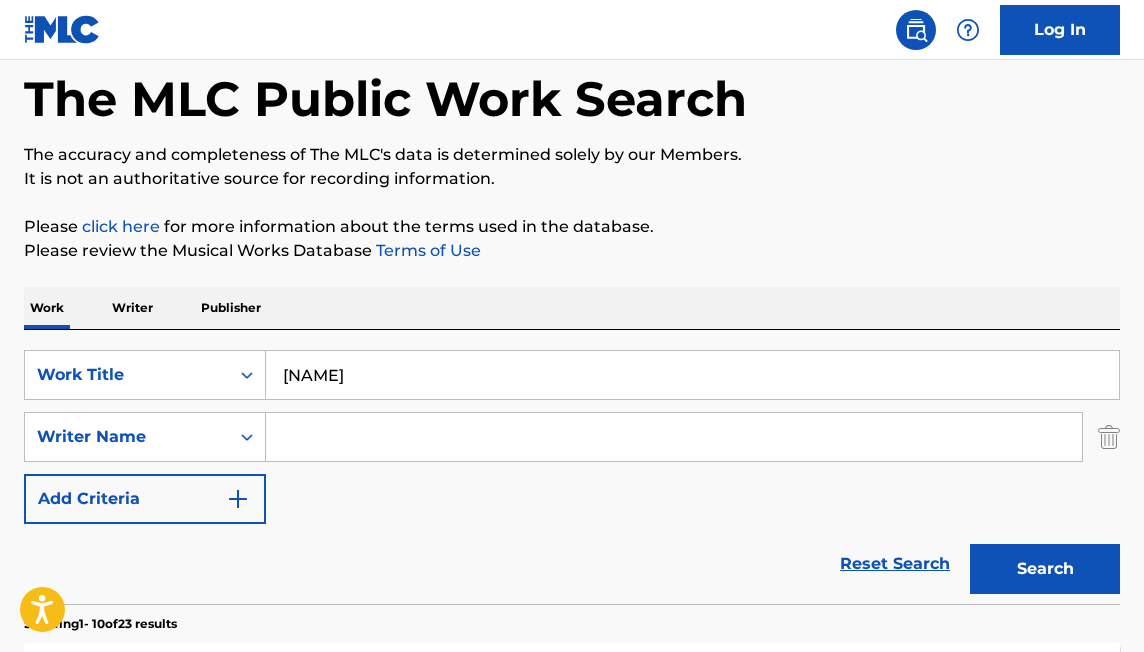 click at bounding box center [674, 437] 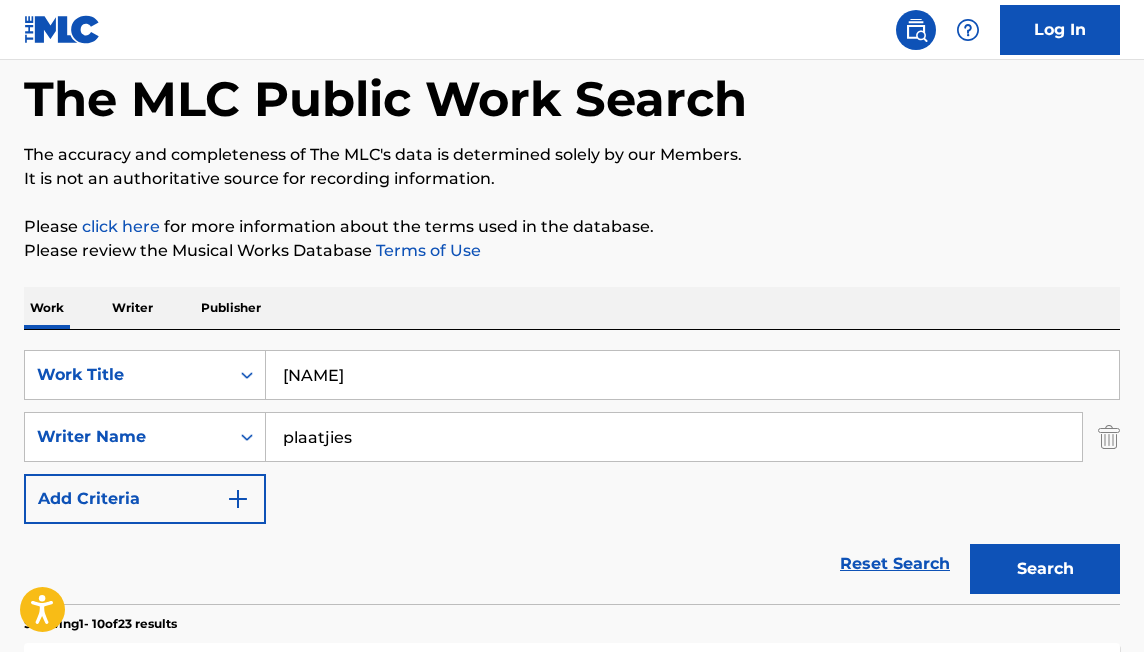 type on "plaatjies" 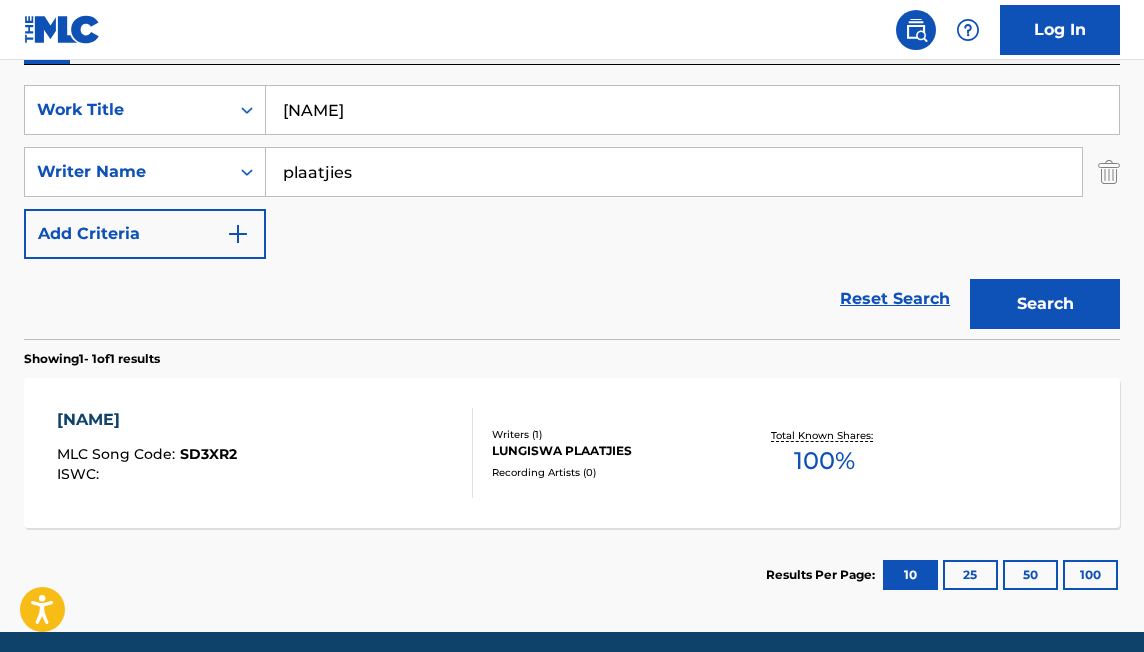 scroll, scrollTop: 436, scrollLeft: 0, axis: vertical 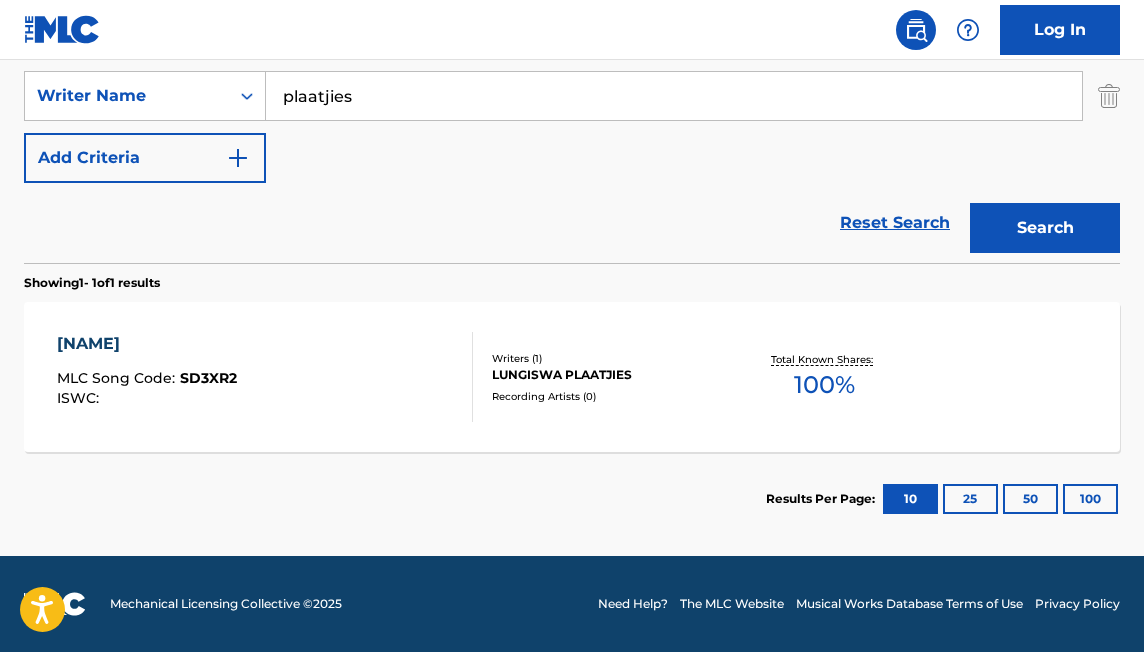 click on "LUNGISWA PLAATJIES" at bounding box center (612, 375) 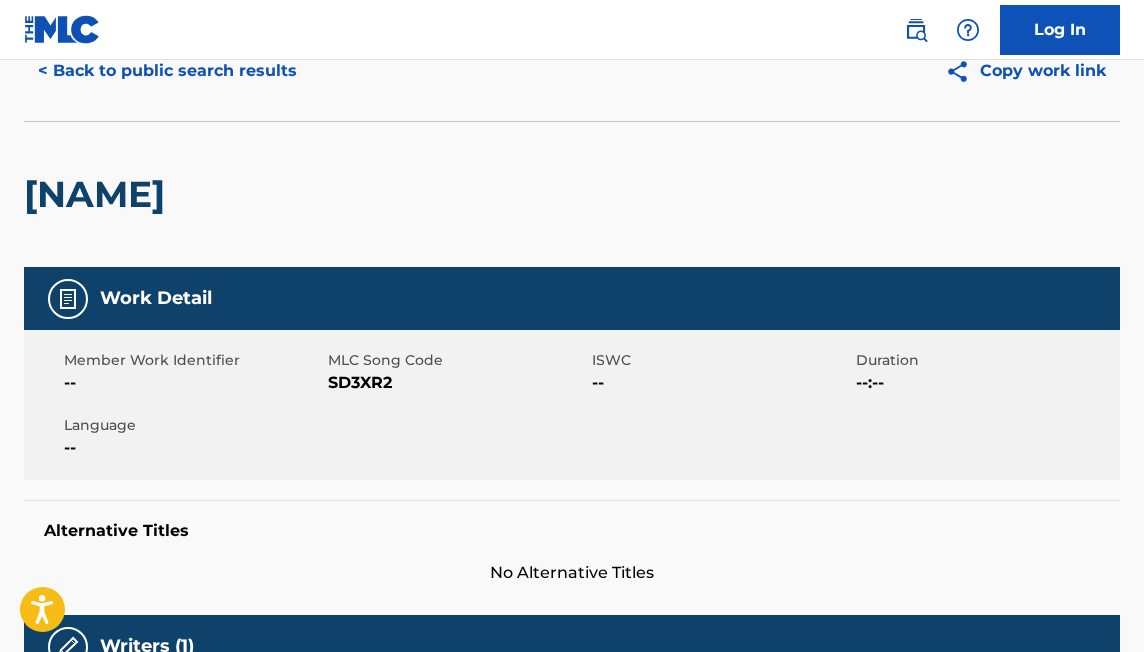 scroll, scrollTop: 0, scrollLeft: 0, axis: both 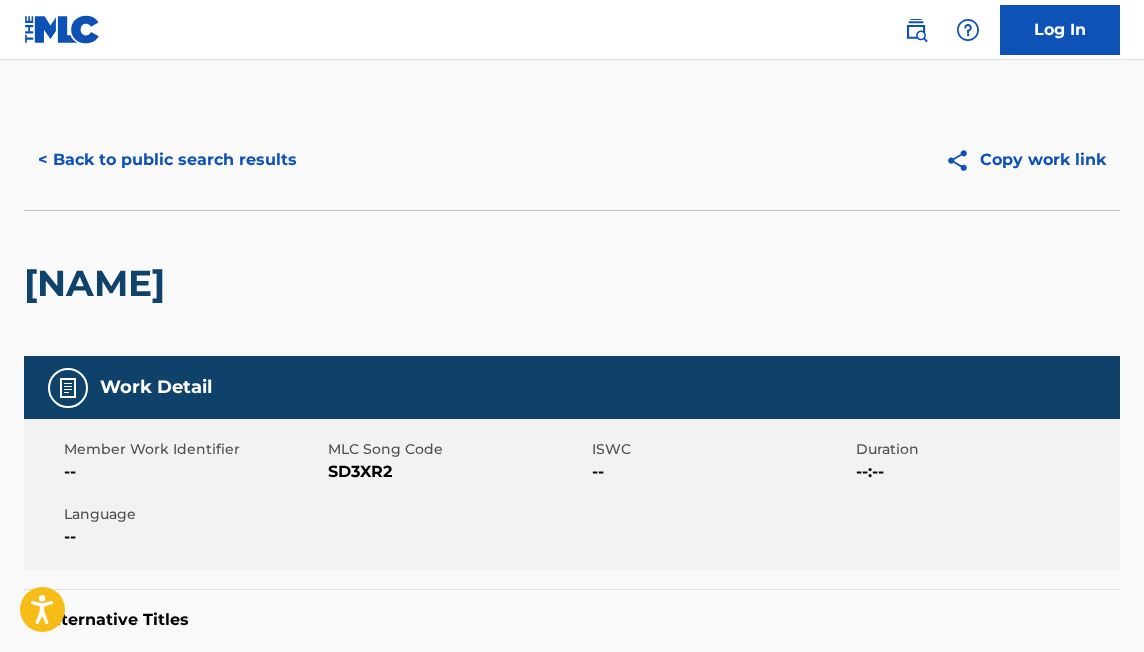 click on "< Back to public search results" at bounding box center (167, 160) 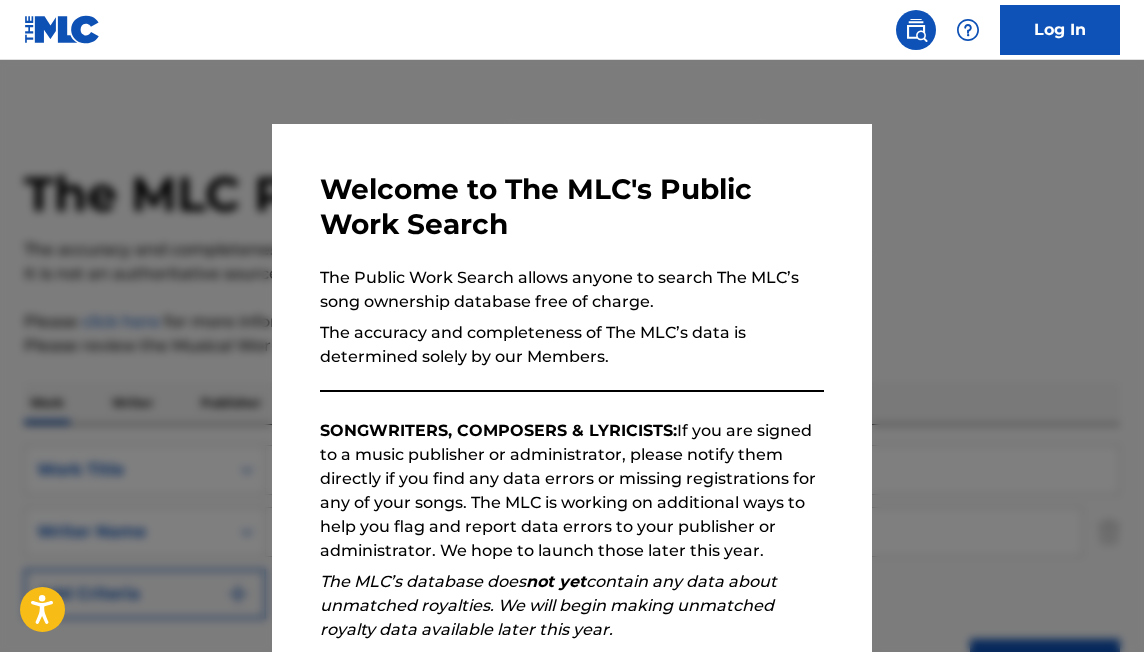 scroll, scrollTop: 322, scrollLeft: 0, axis: vertical 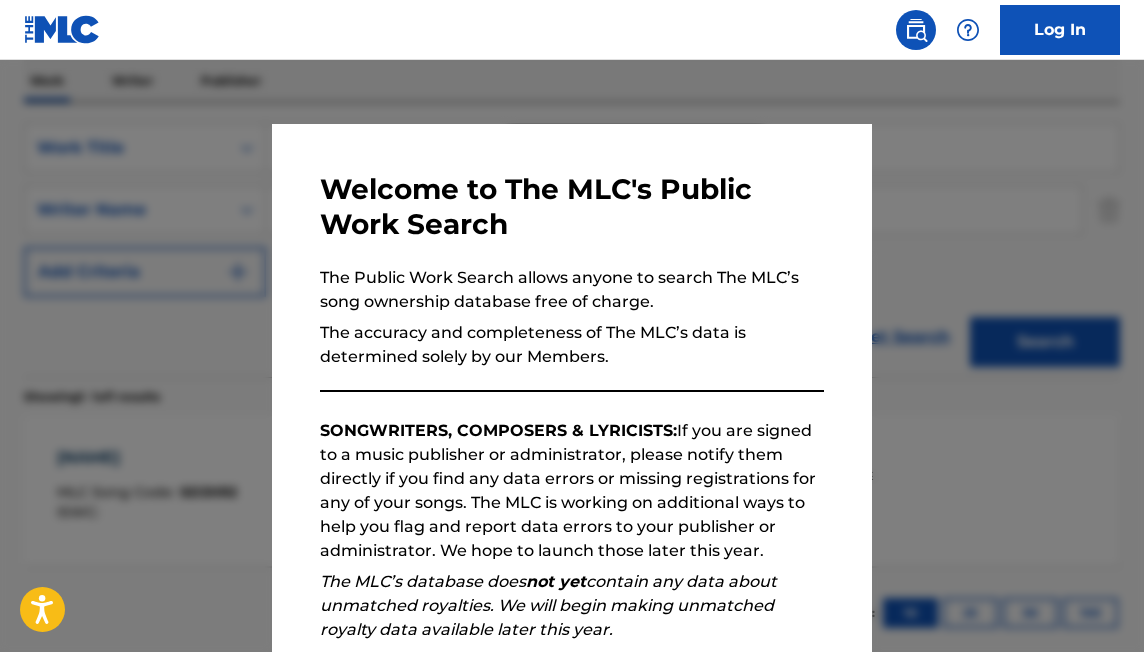 click at bounding box center [572, 386] 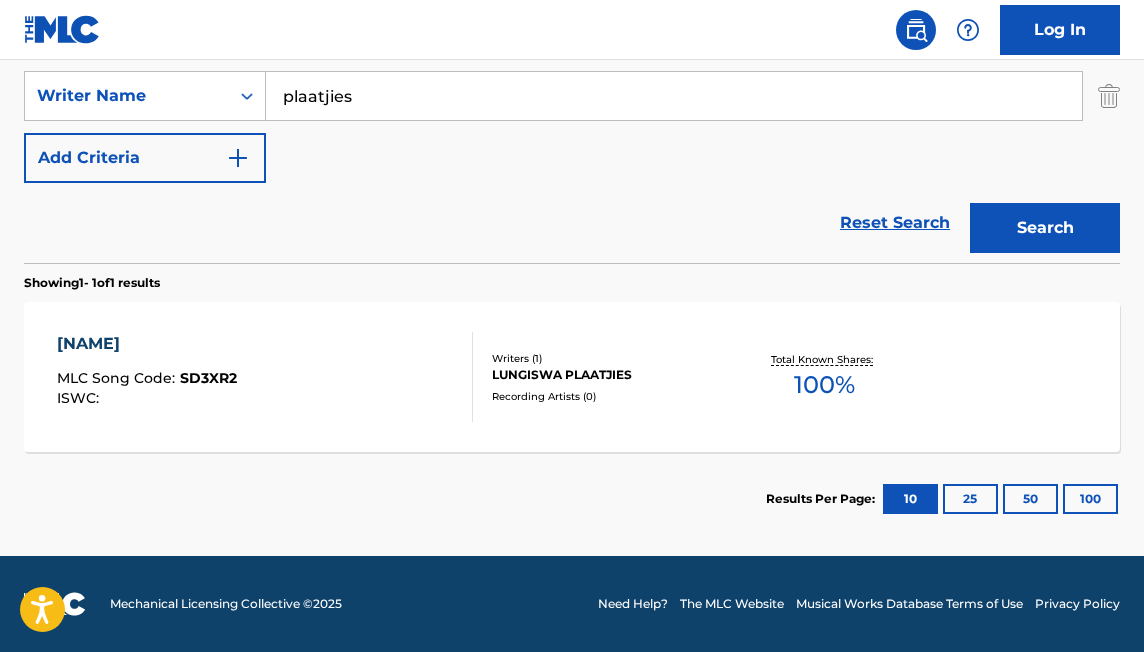 scroll, scrollTop: 0, scrollLeft: 0, axis: both 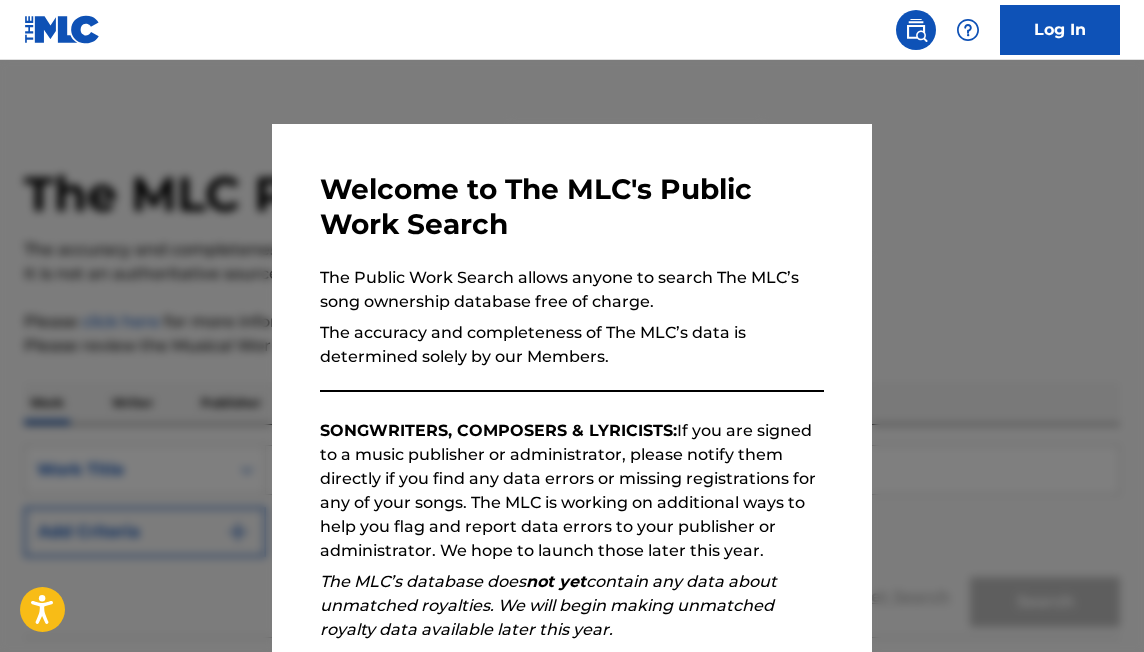 click at bounding box center [572, 386] 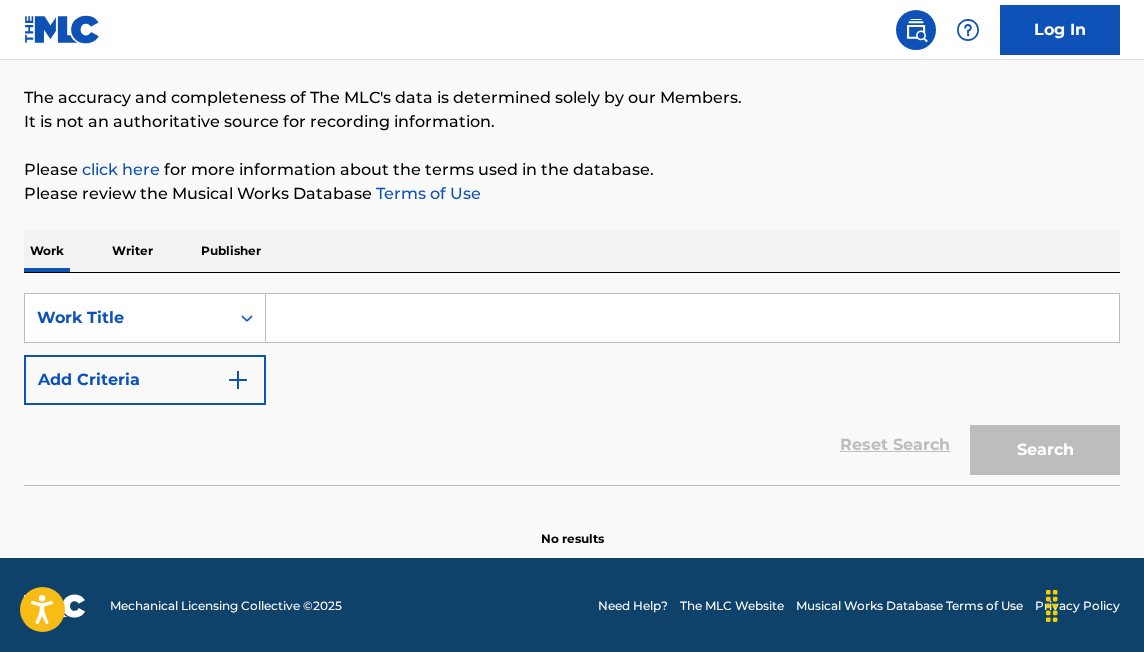 scroll, scrollTop: 154, scrollLeft: 0, axis: vertical 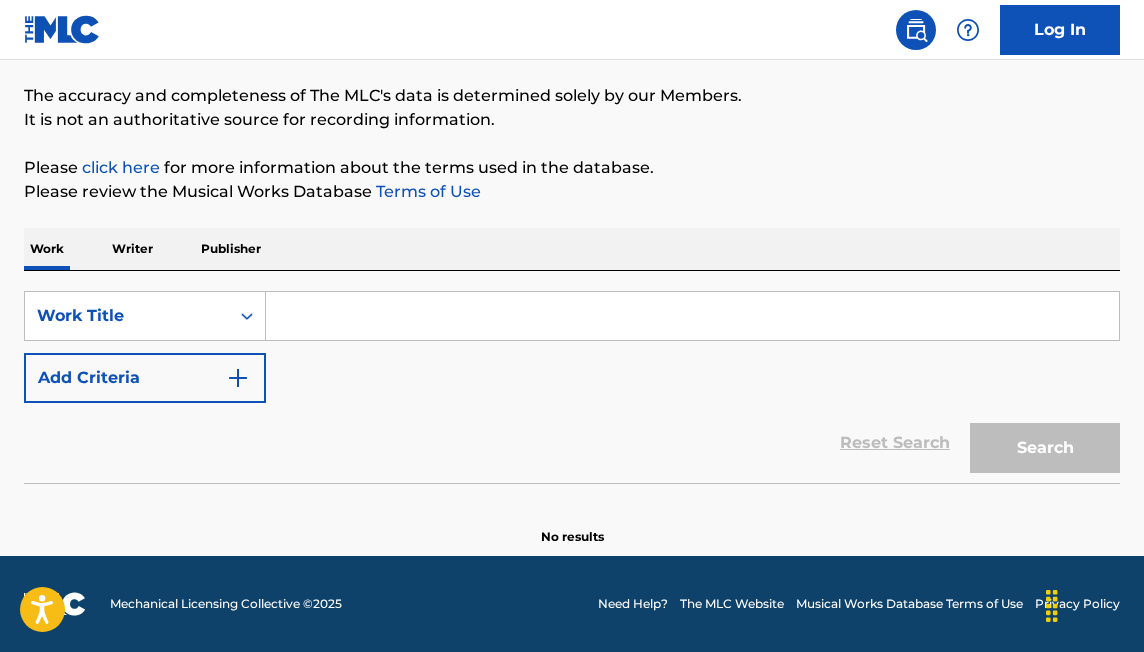 click at bounding box center (692, 316) 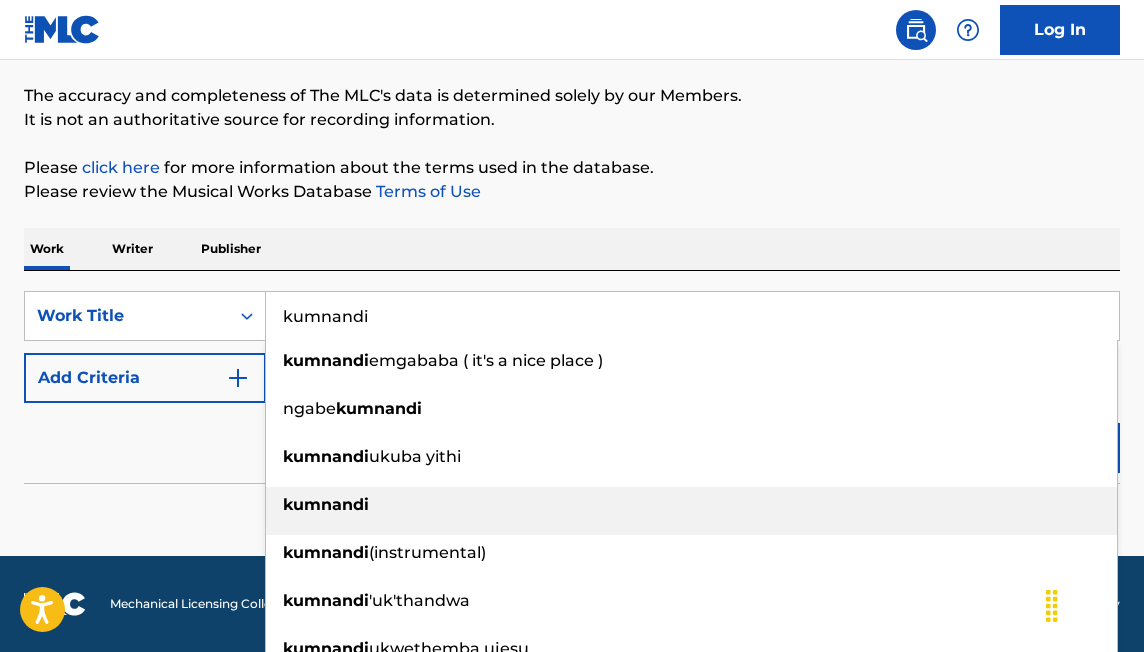 type on "kumnandi" 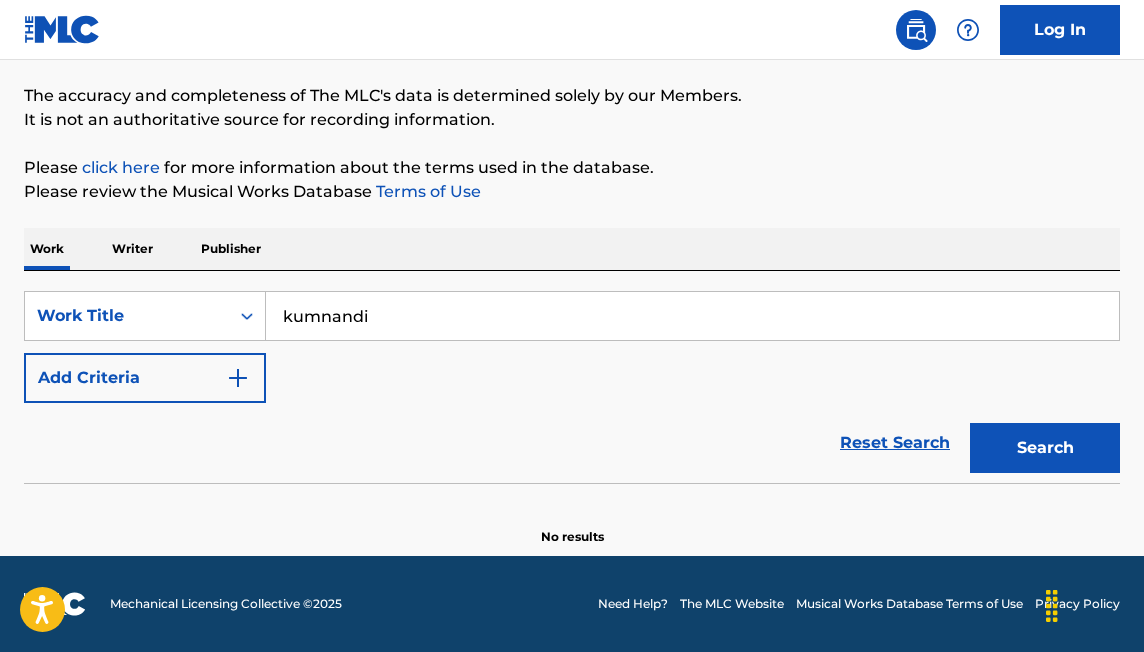 click at bounding box center [238, 378] 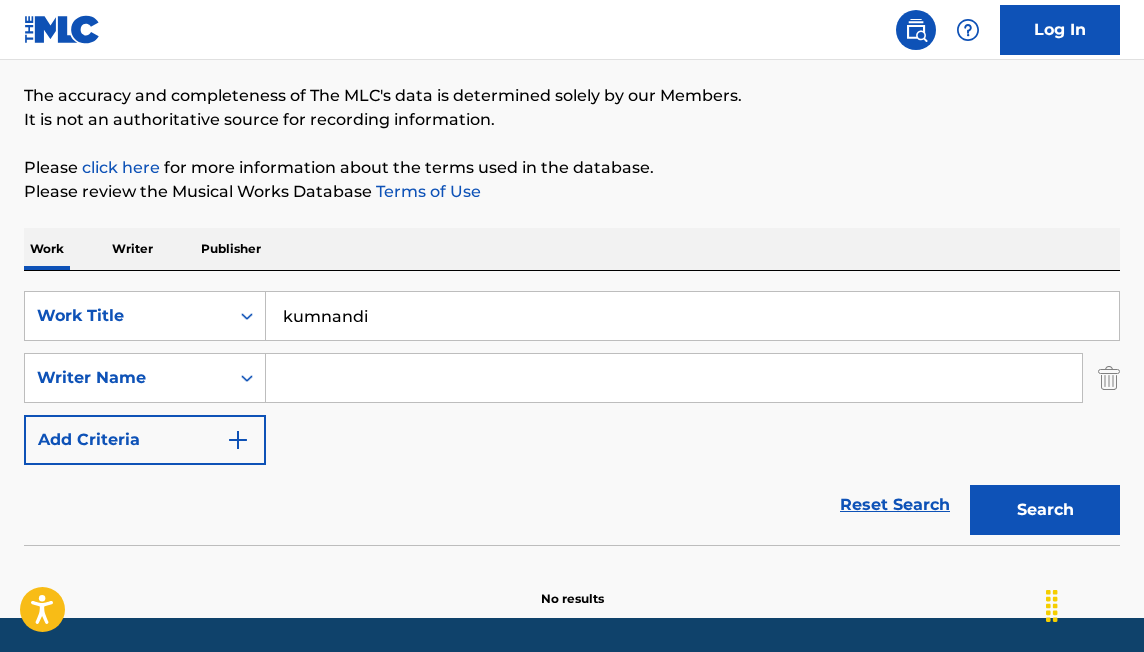 click at bounding box center [674, 378] 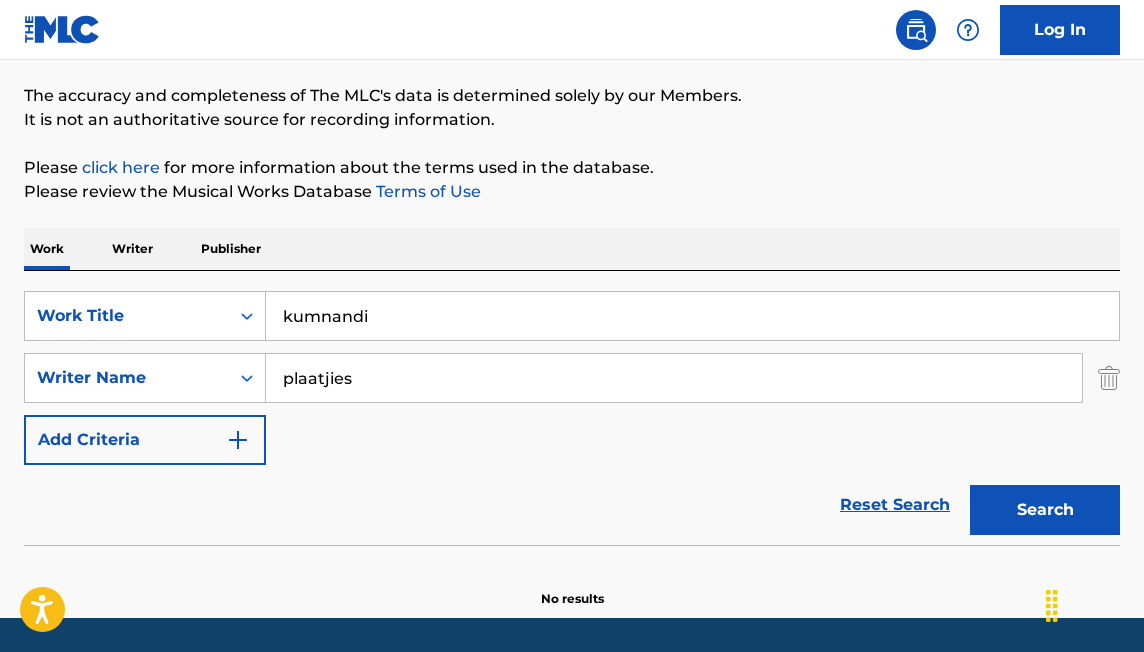 type on "plaatjies" 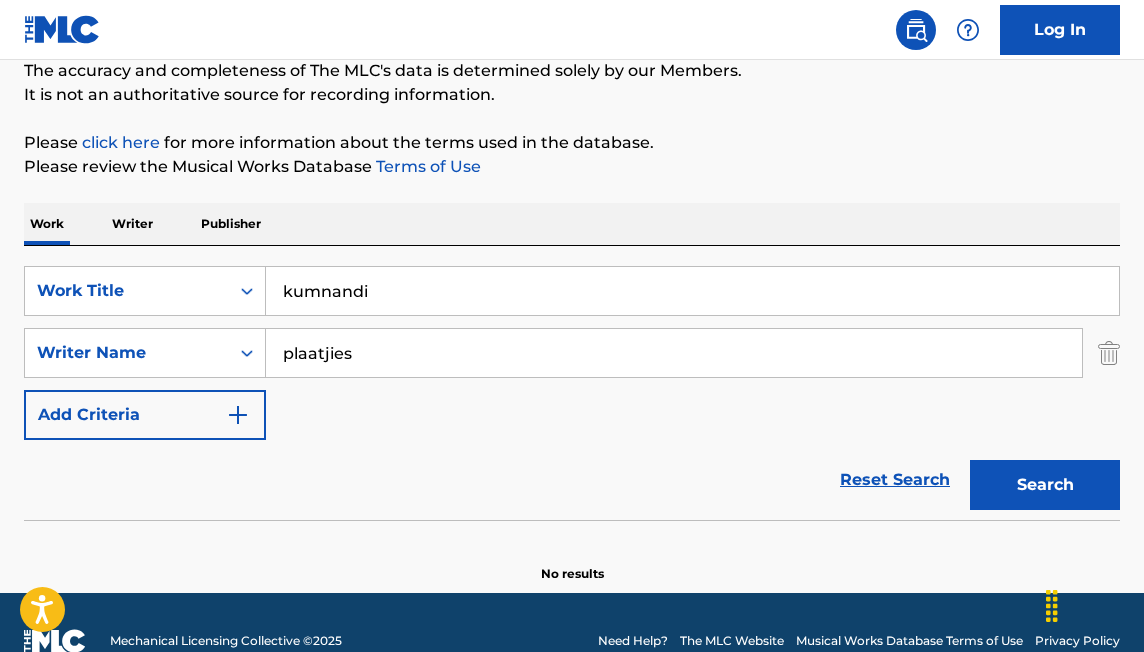 scroll, scrollTop: 182, scrollLeft: 0, axis: vertical 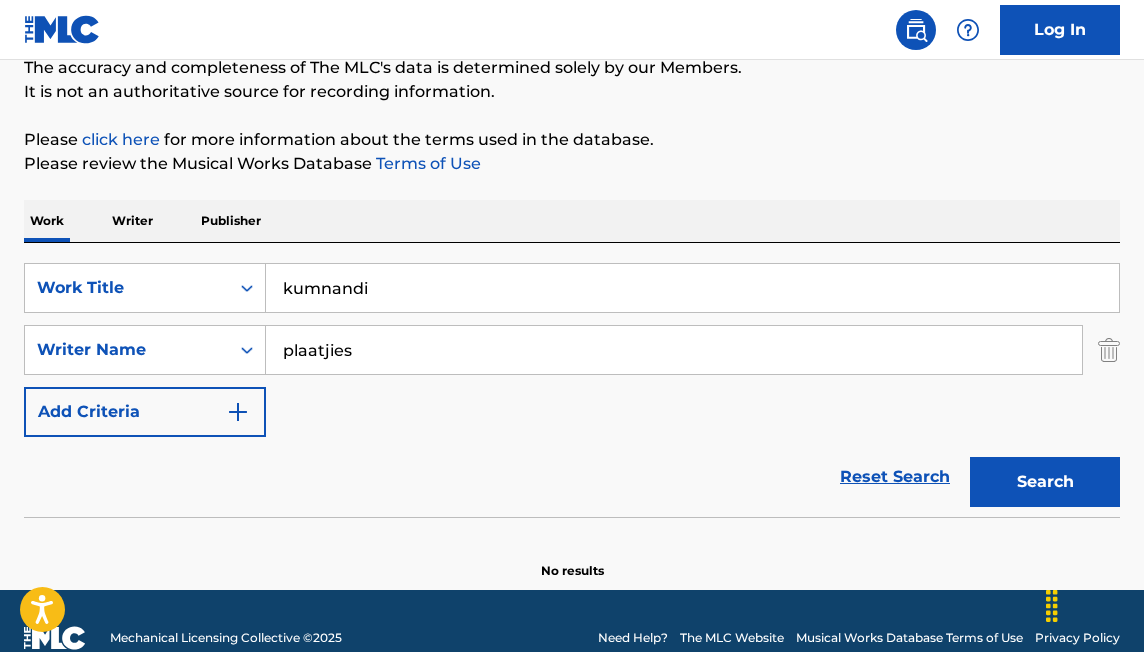 click on "Search" at bounding box center (1045, 482) 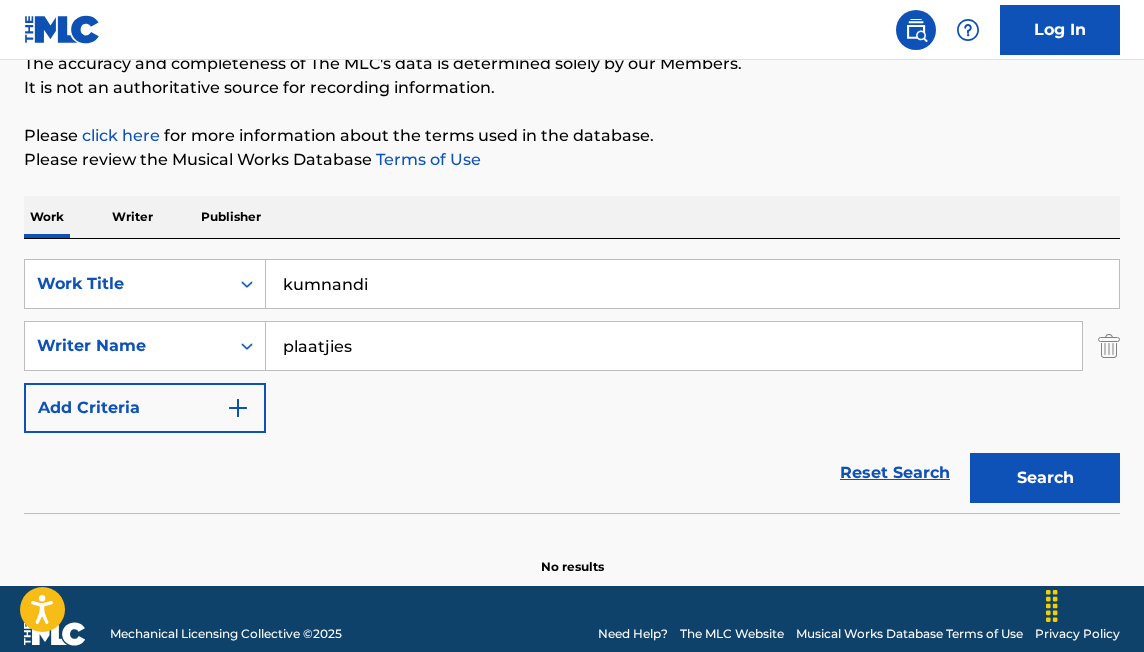 drag, startPoint x: 360, startPoint y: 347, endPoint x: 275, endPoint y: 345, distance: 85.02353 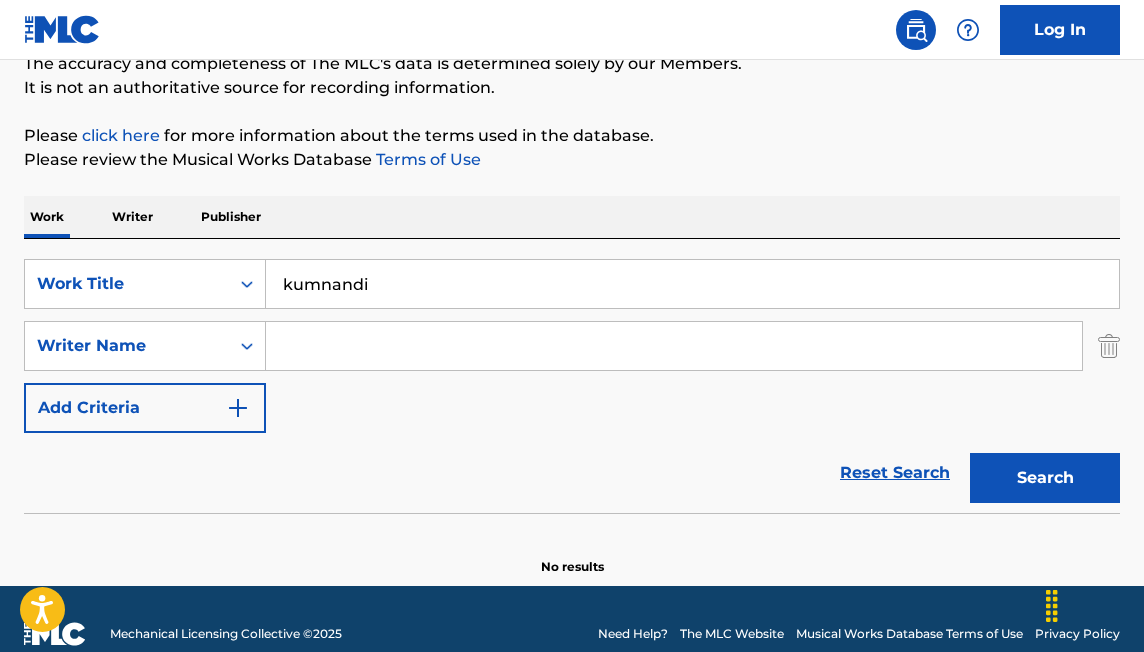type 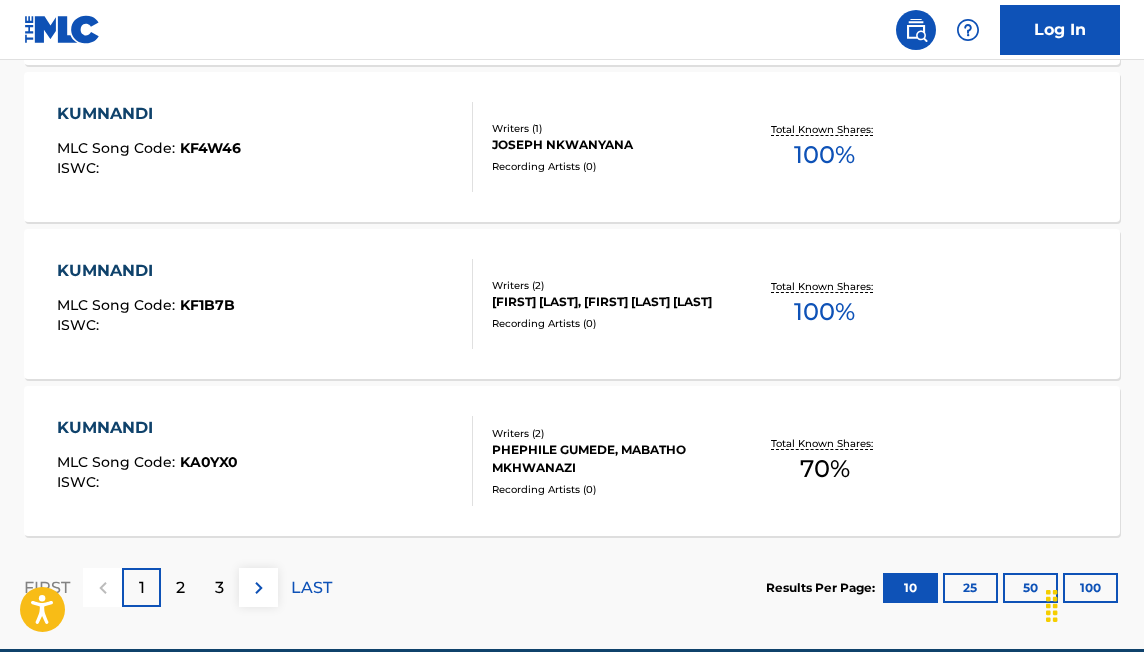 scroll, scrollTop: 1858, scrollLeft: 0, axis: vertical 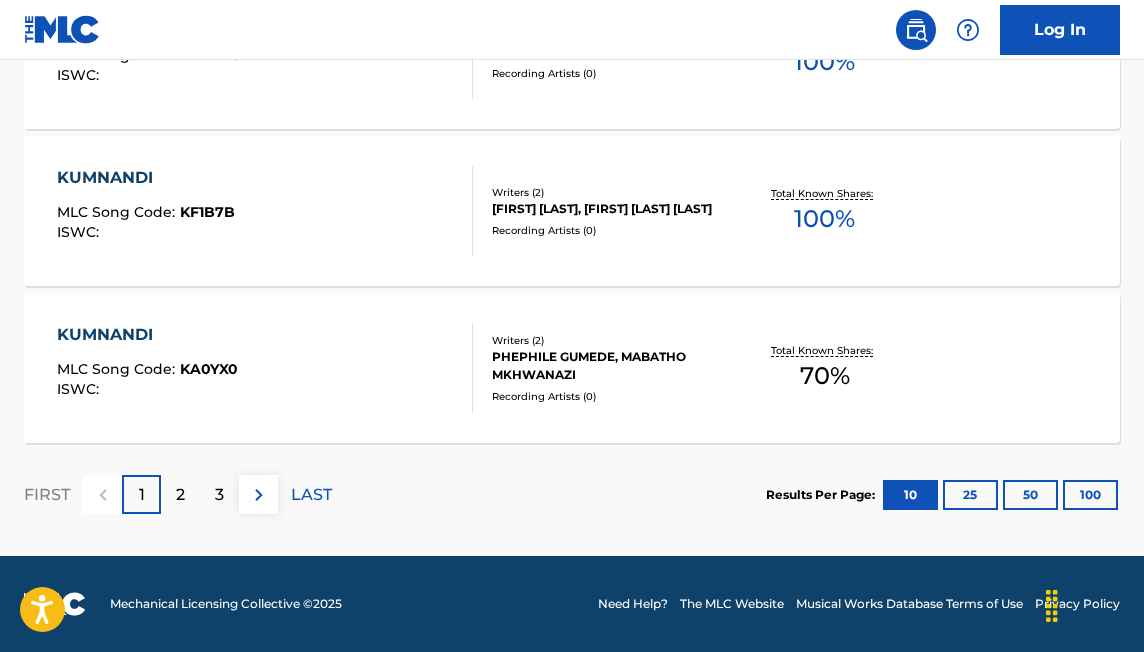 click on "2" at bounding box center [180, 495] 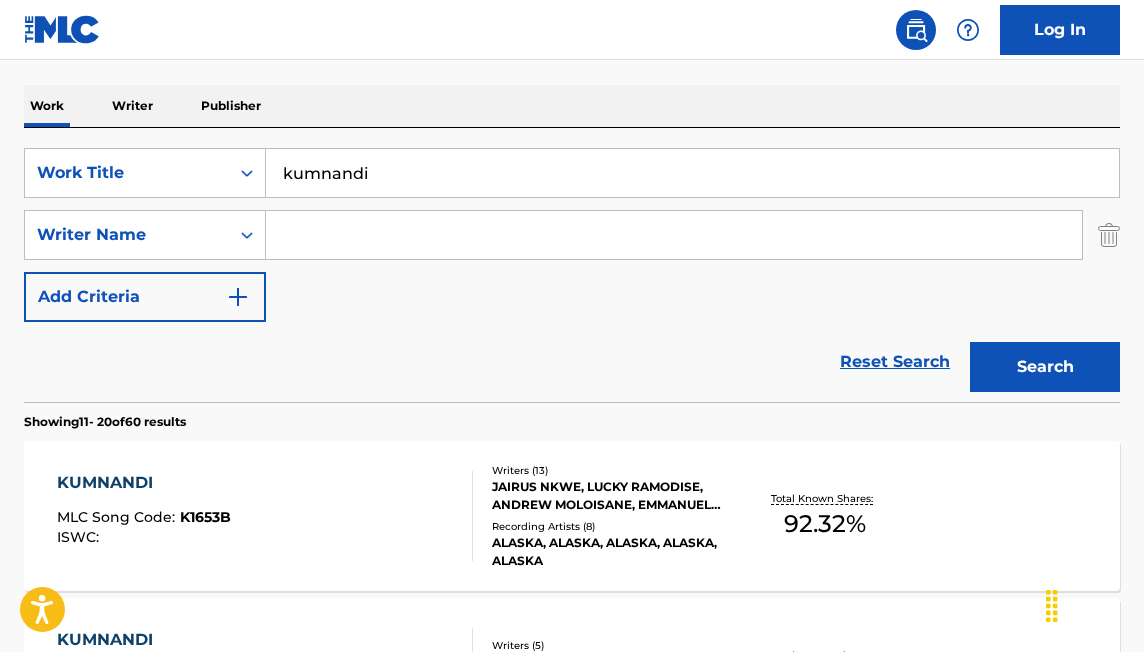 scroll, scrollTop: 0, scrollLeft: 0, axis: both 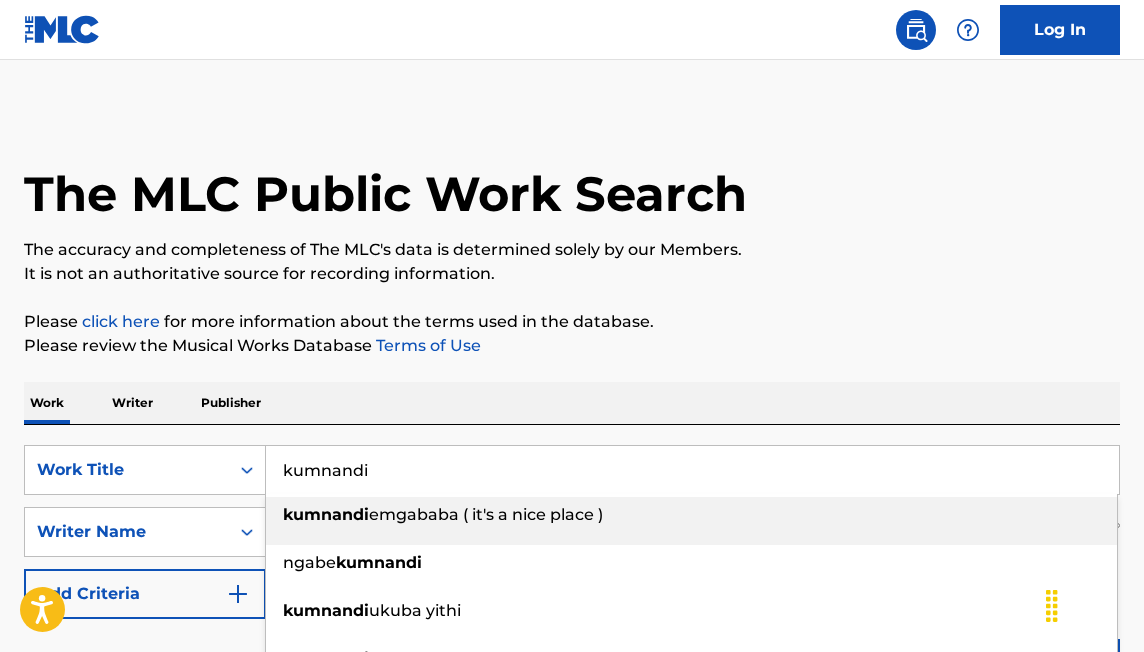 drag, startPoint x: 385, startPoint y: 466, endPoint x: 282, endPoint y: 465, distance: 103.00485 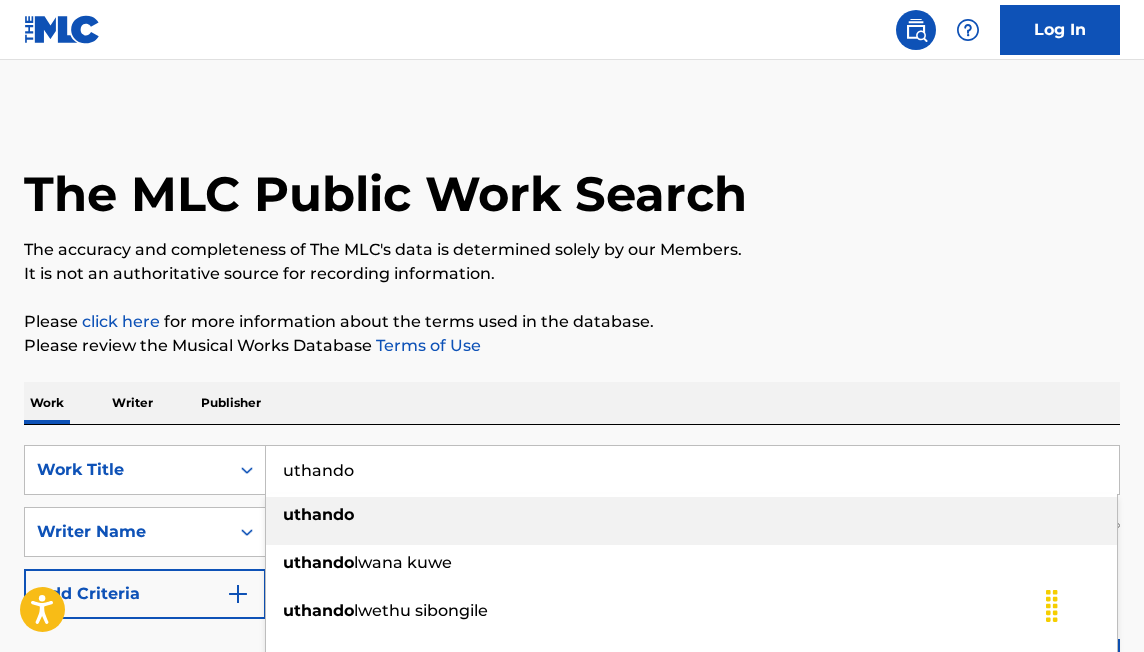 type on "uthando" 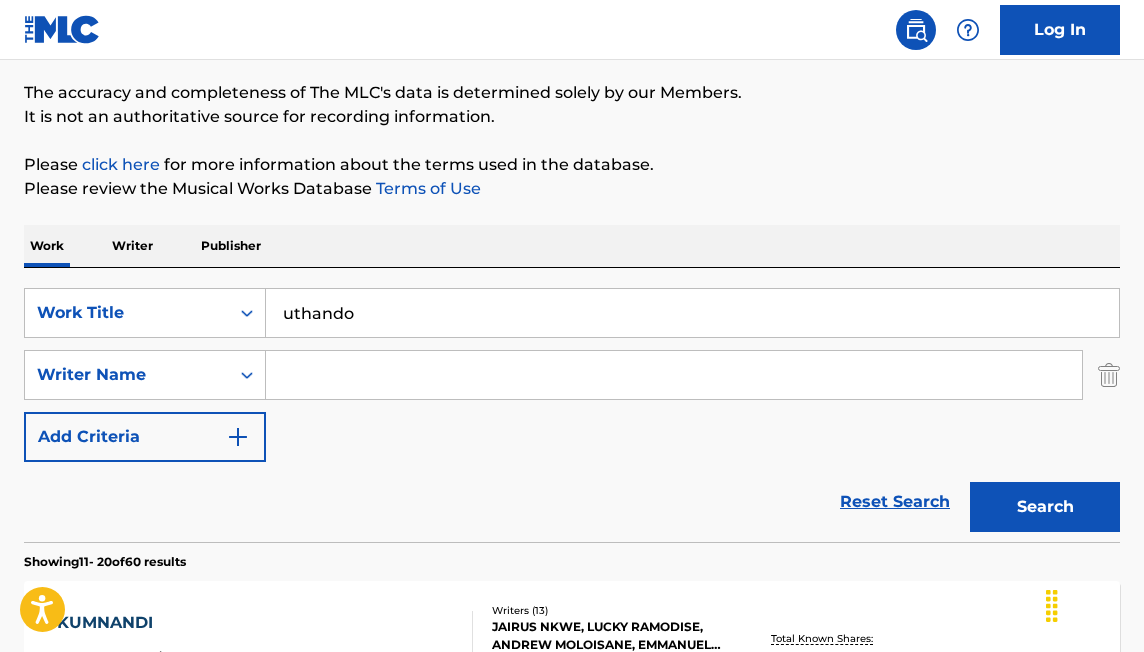 scroll, scrollTop: 202, scrollLeft: 0, axis: vertical 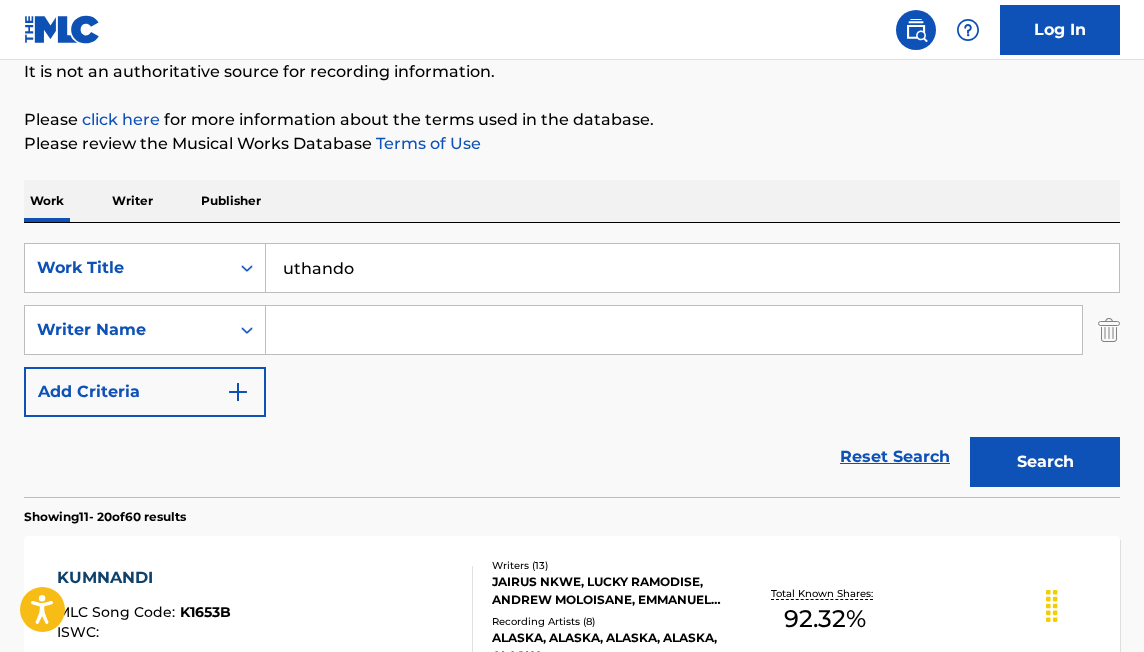 click on "Search" at bounding box center [1045, 462] 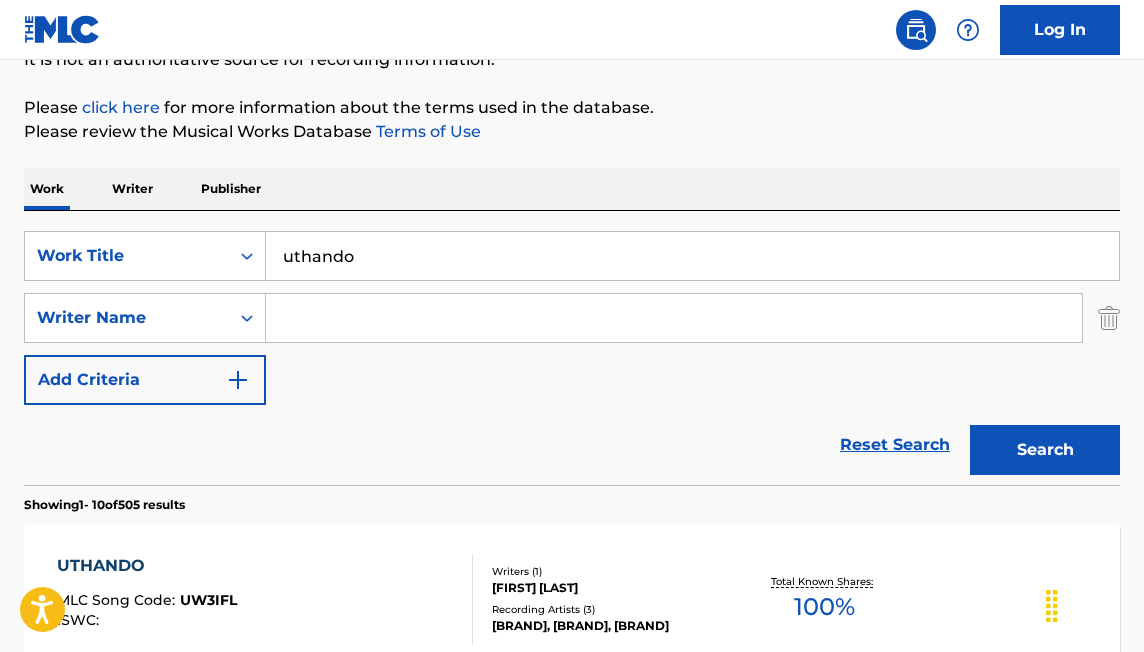 scroll, scrollTop: 0, scrollLeft: 0, axis: both 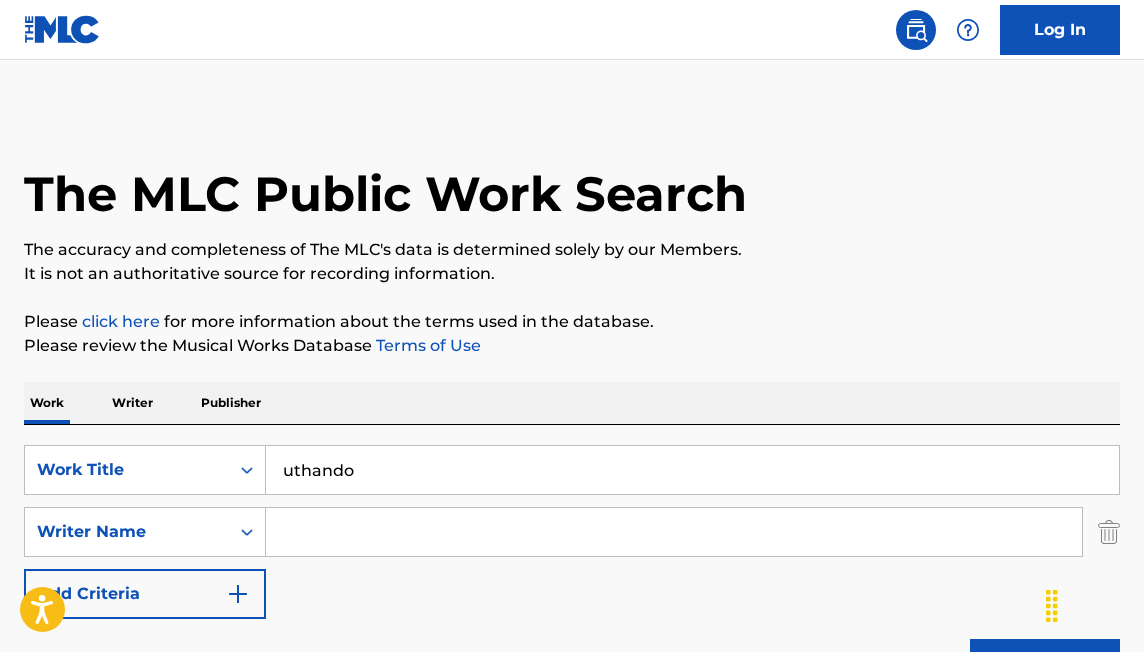 click at bounding box center (674, 532) 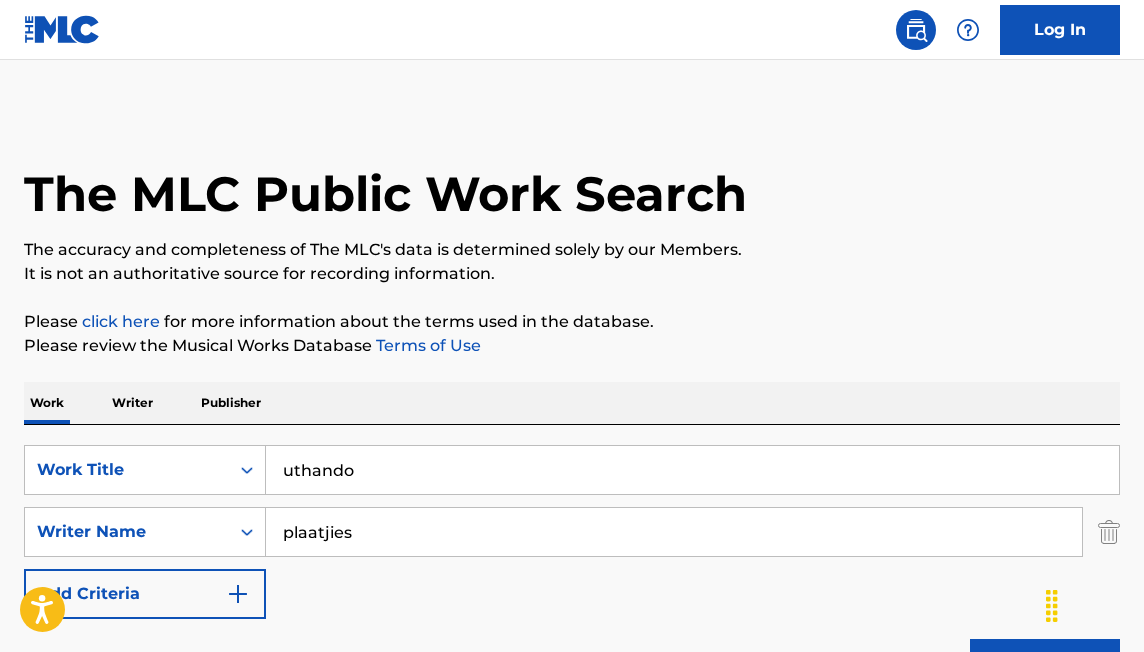 click on "Search" at bounding box center (1045, 664) 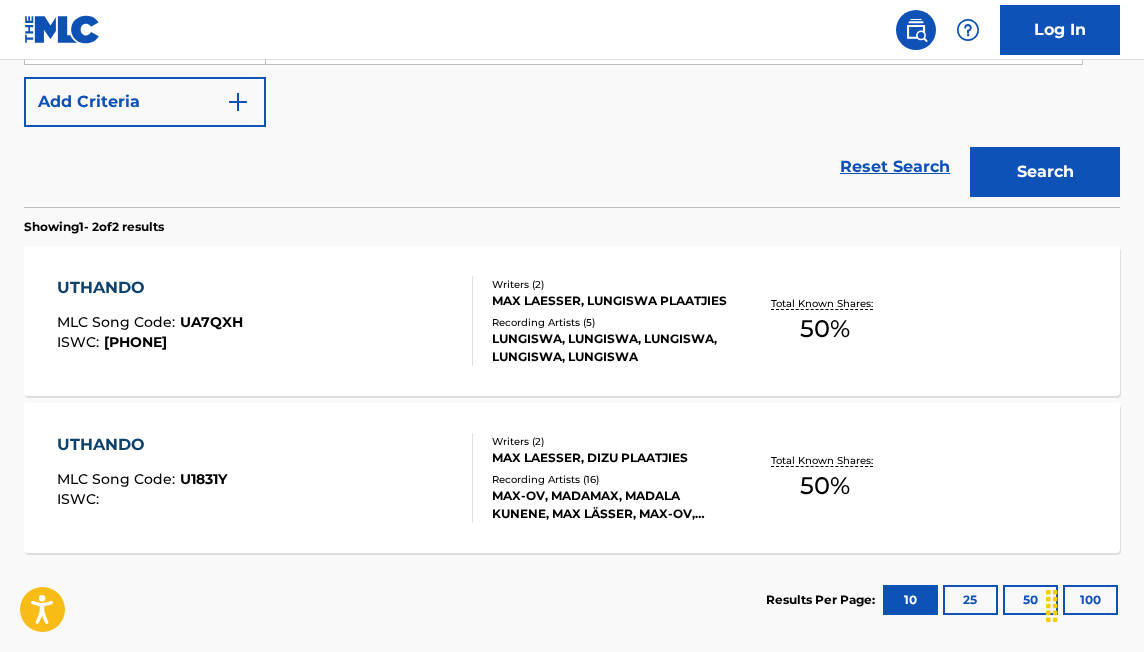 scroll, scrollTop: 496, scrollLeft: 0, axis: vertical 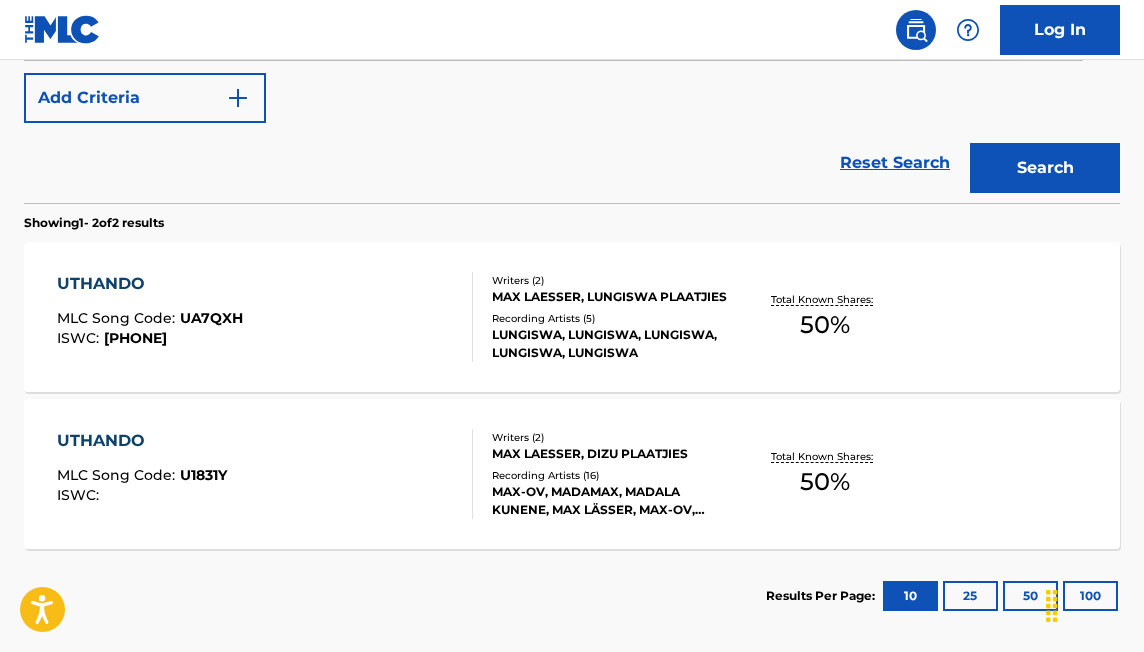 click on "MAX LAESSER, DIZU PLAATJIES" at bounding box center (612, 454) 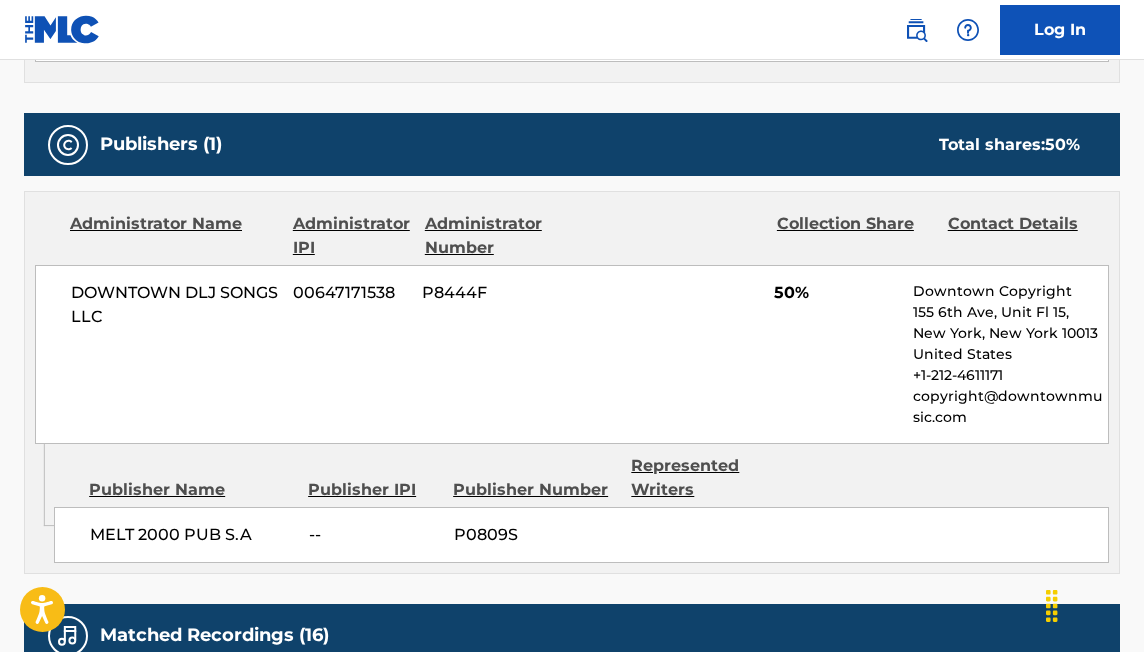 scroll, scrollTop: 811, scrollLeft: 0, axis: vertical 